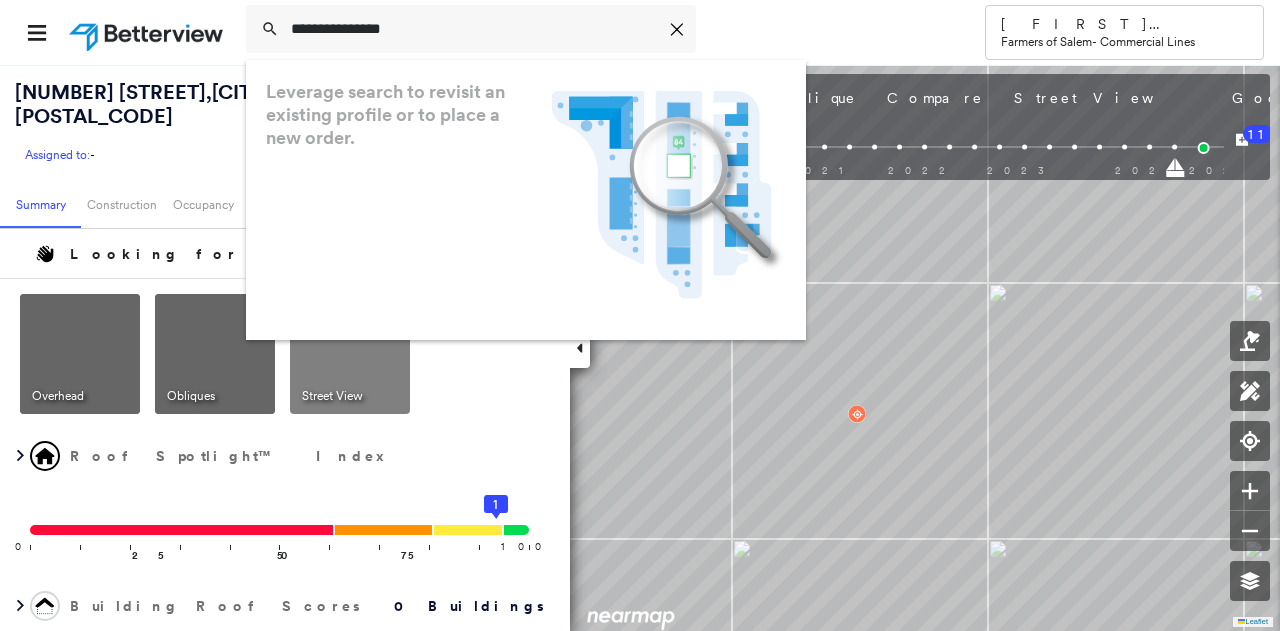 scroll, scrollTop: 0, scrollLeft: 0, axis: both 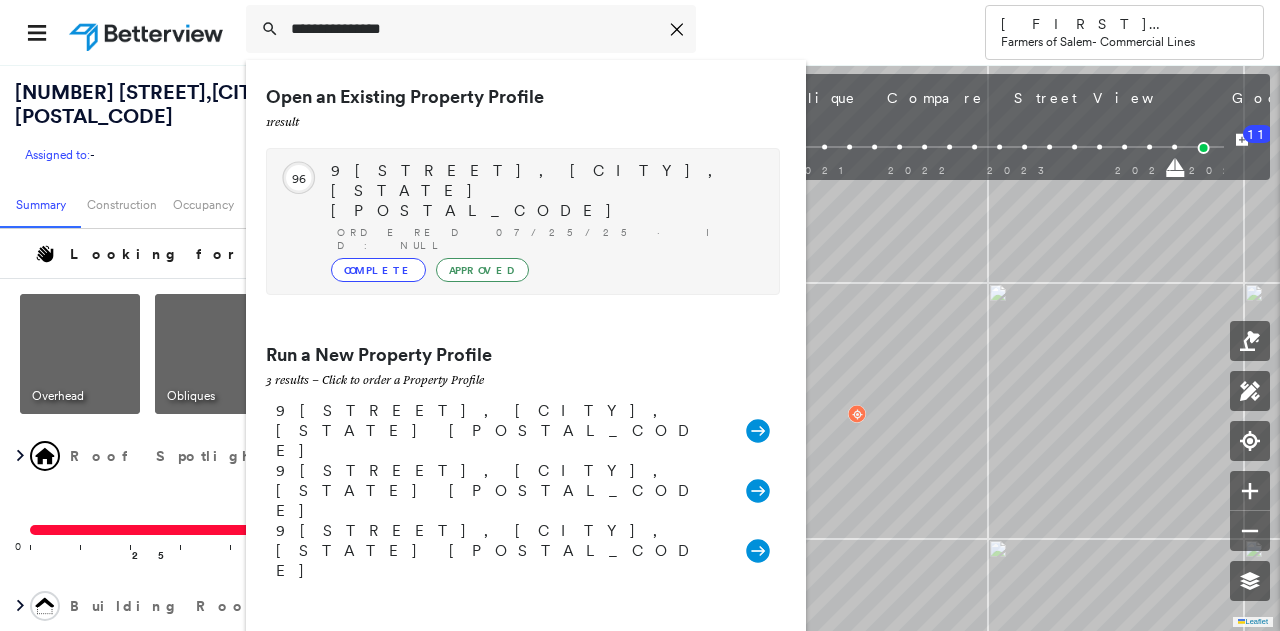 type on "**********" 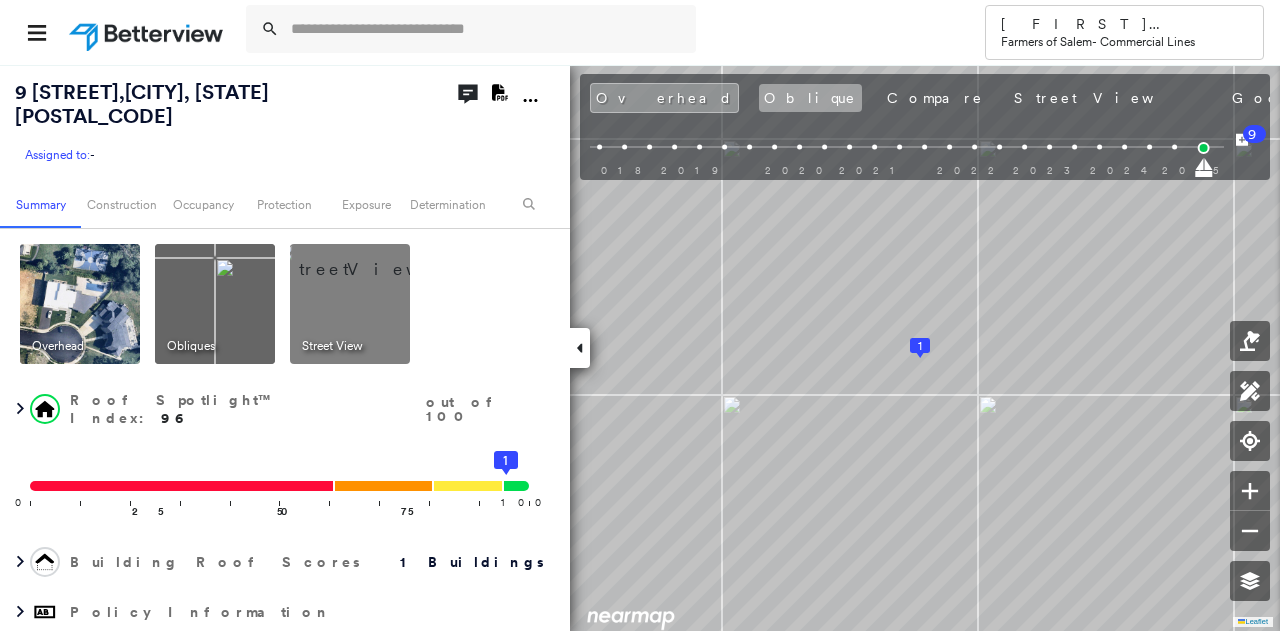 click on "Oblique" at bounding box center (810, 98) 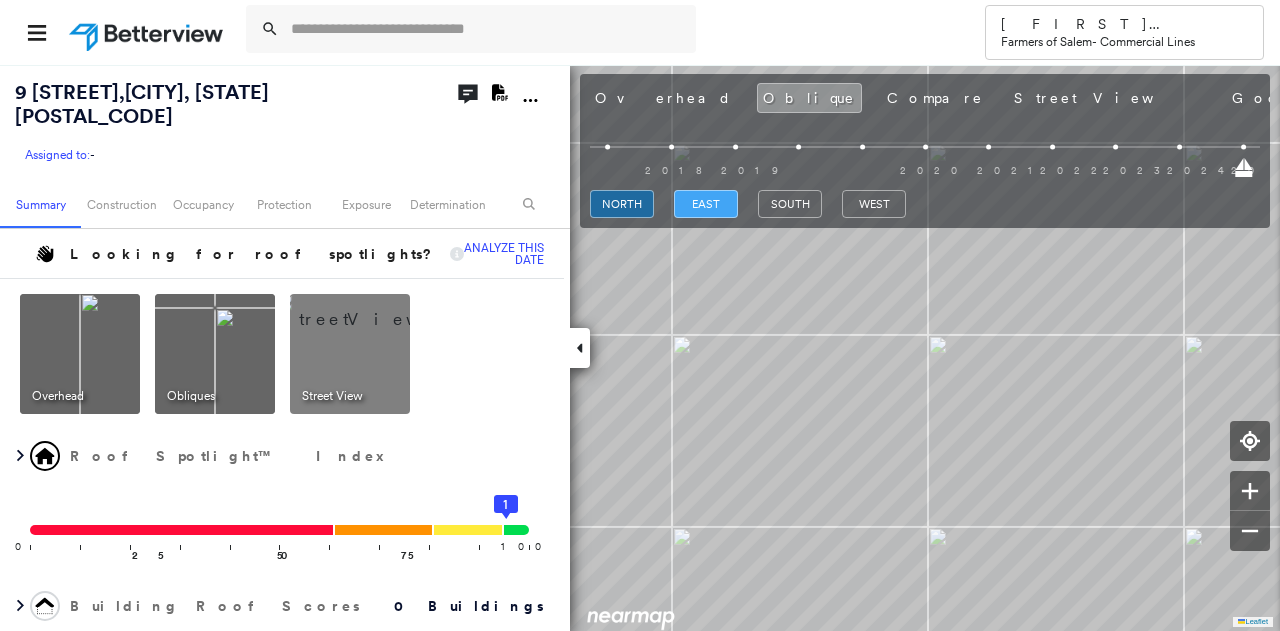 click on "east" at bounding box center [706, 204] 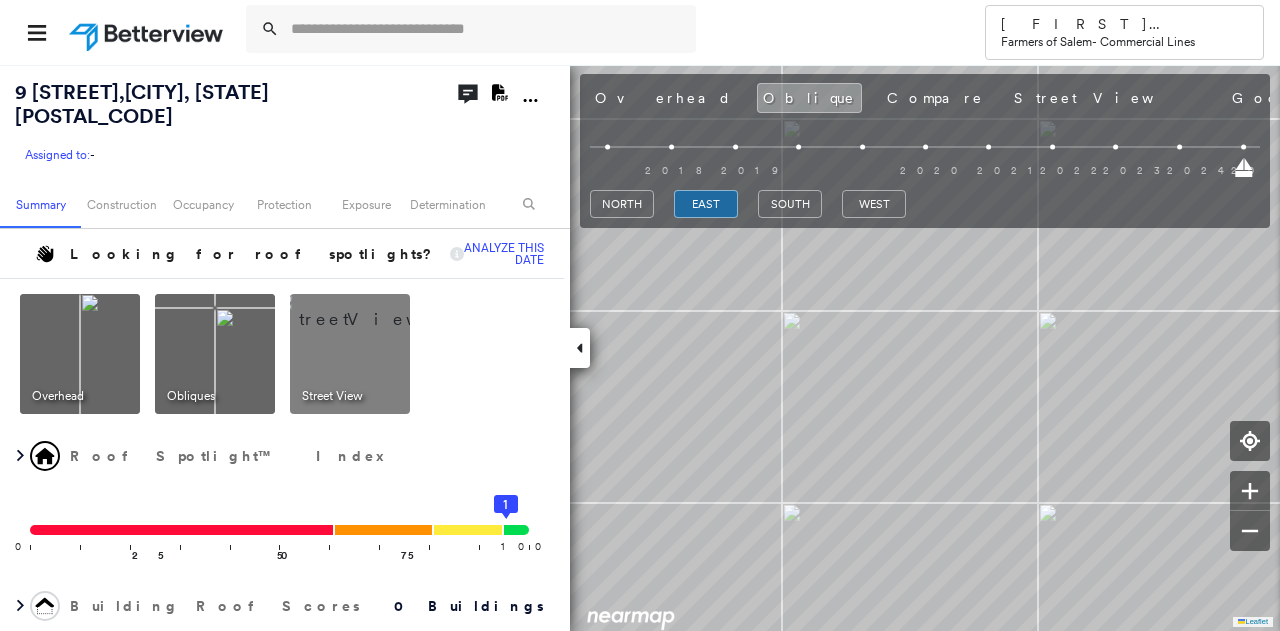click on "Overhead Obliques Street View" at bounding box center [282, 354] 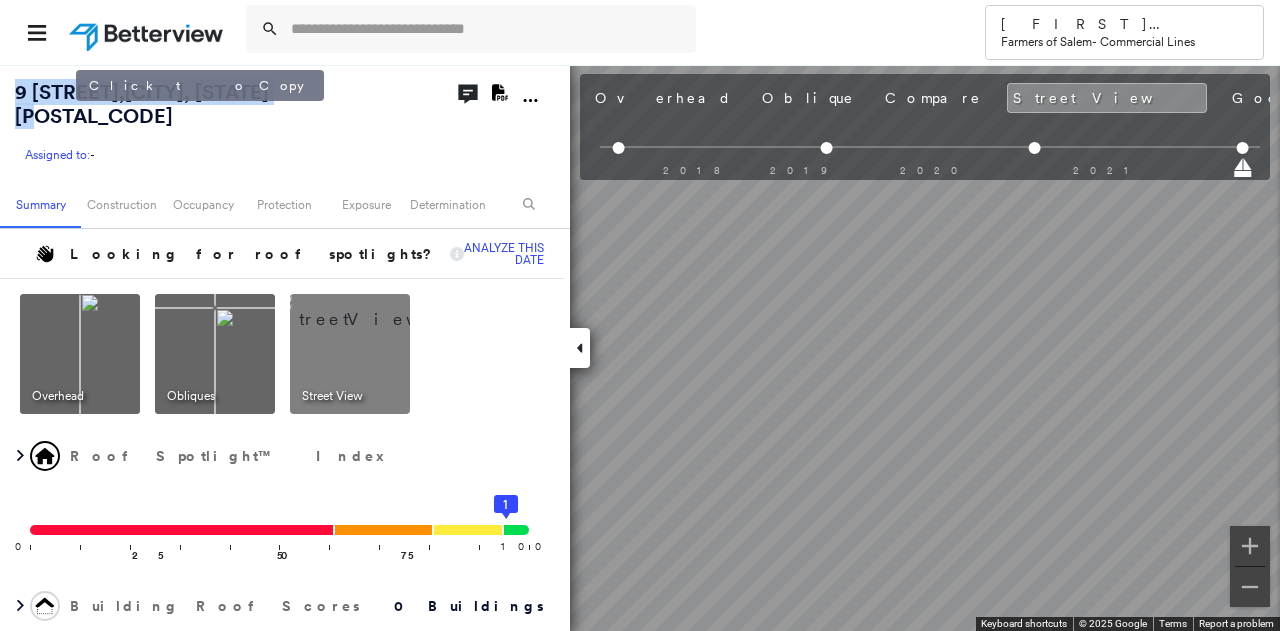 drag, startPoint x: 8, startPoint y: 88, endPoint x: 74, endPoint y: 115, distance: 71.30919 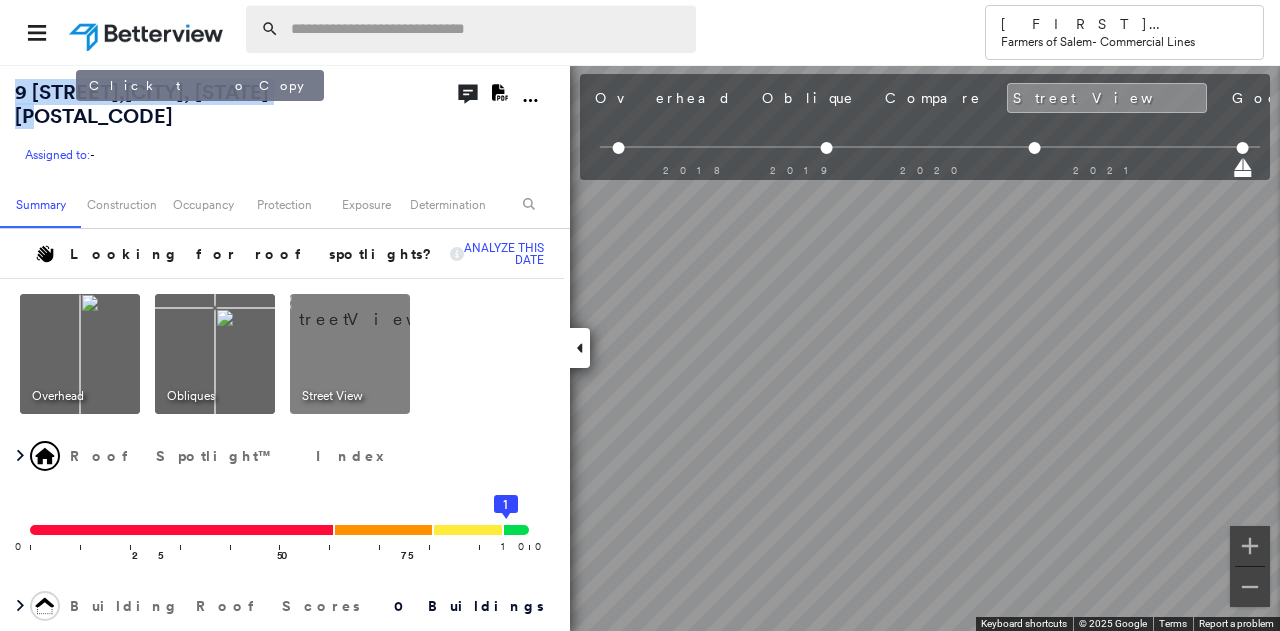 copy on "9 [STREET] ,  [CITY], [STATE] [POSTAL_CODE]" 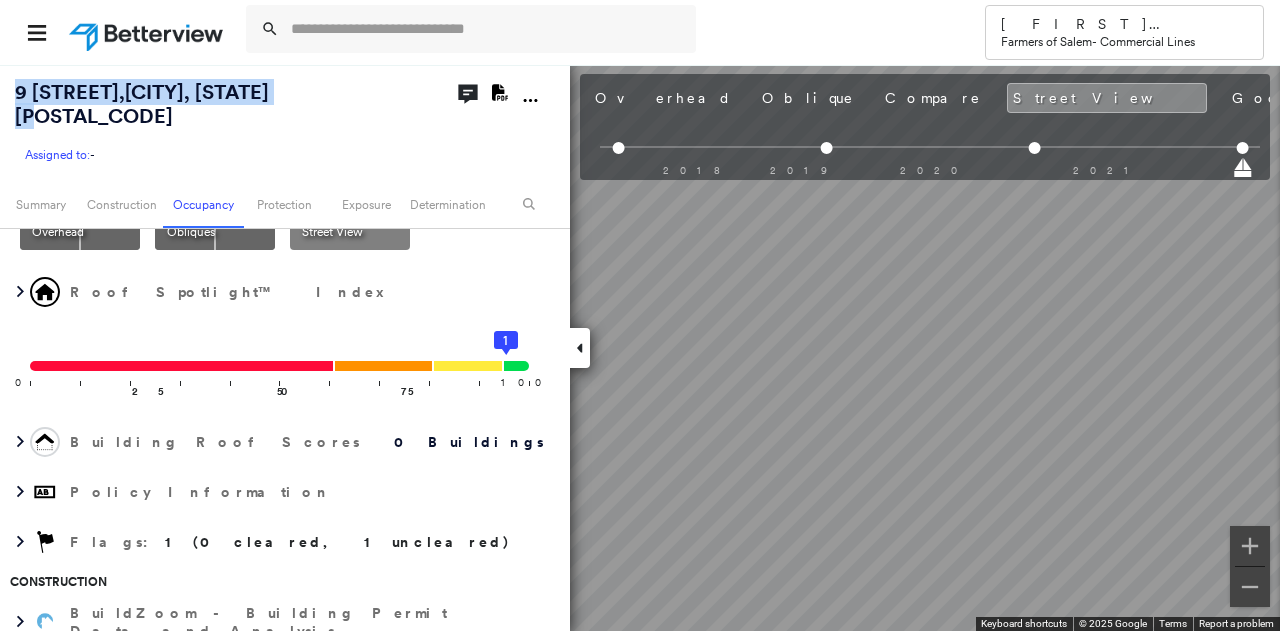 scroll, scrollTop: 0, scrollLeft: 0, axis: both 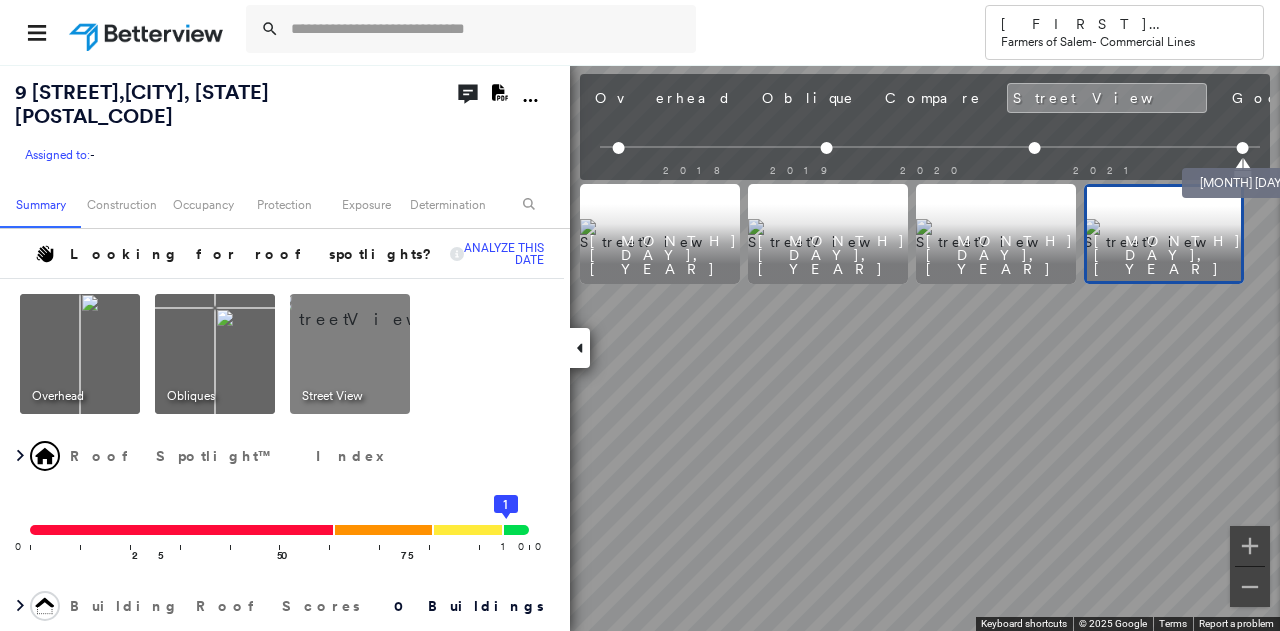click at bounding box center (1242, 148) 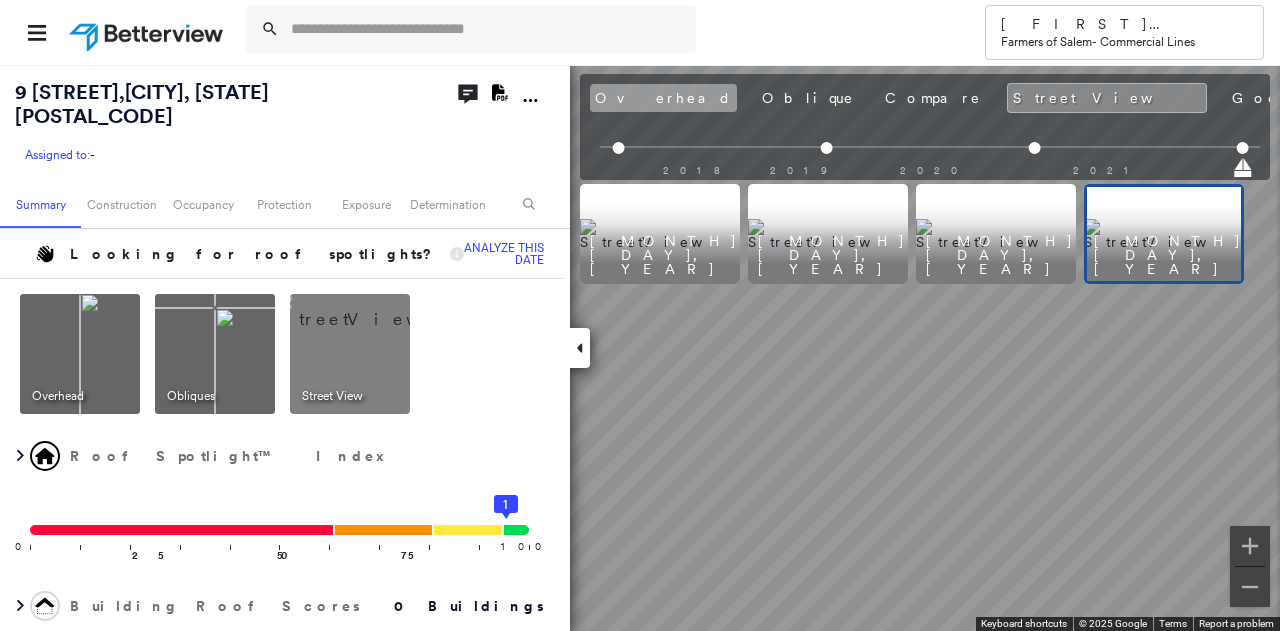 click on "Overhead" at bounding box center [663, 98] 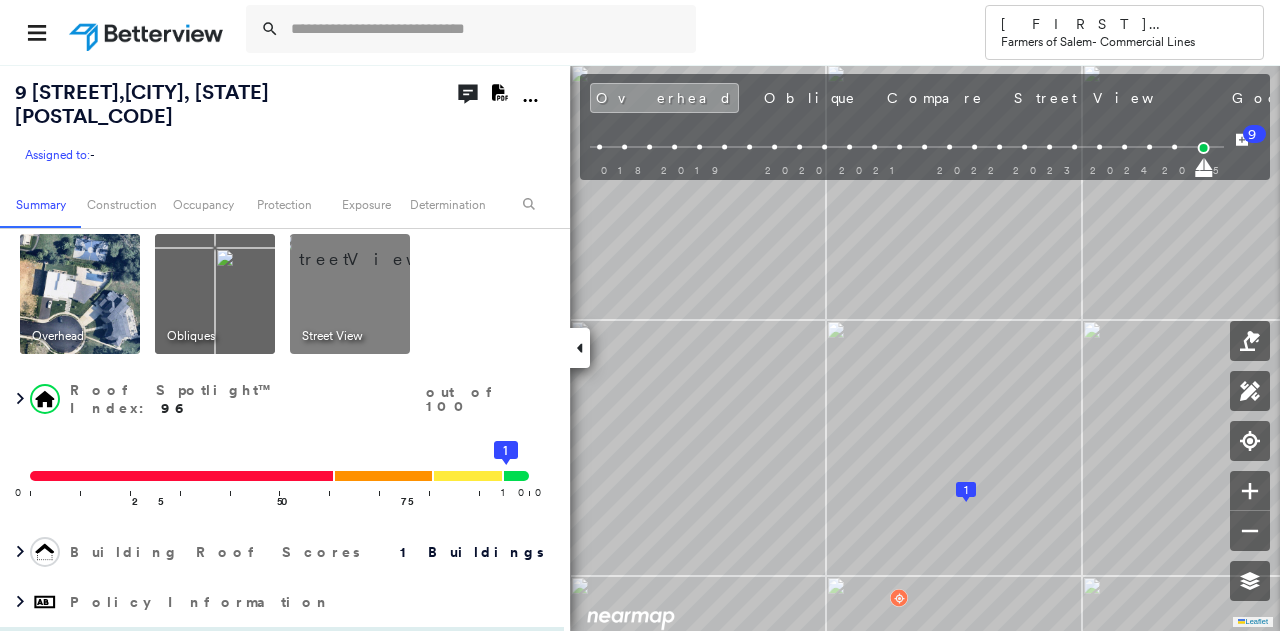 scroll, scrollTop: 0, scrollLeft: 0, axis: both 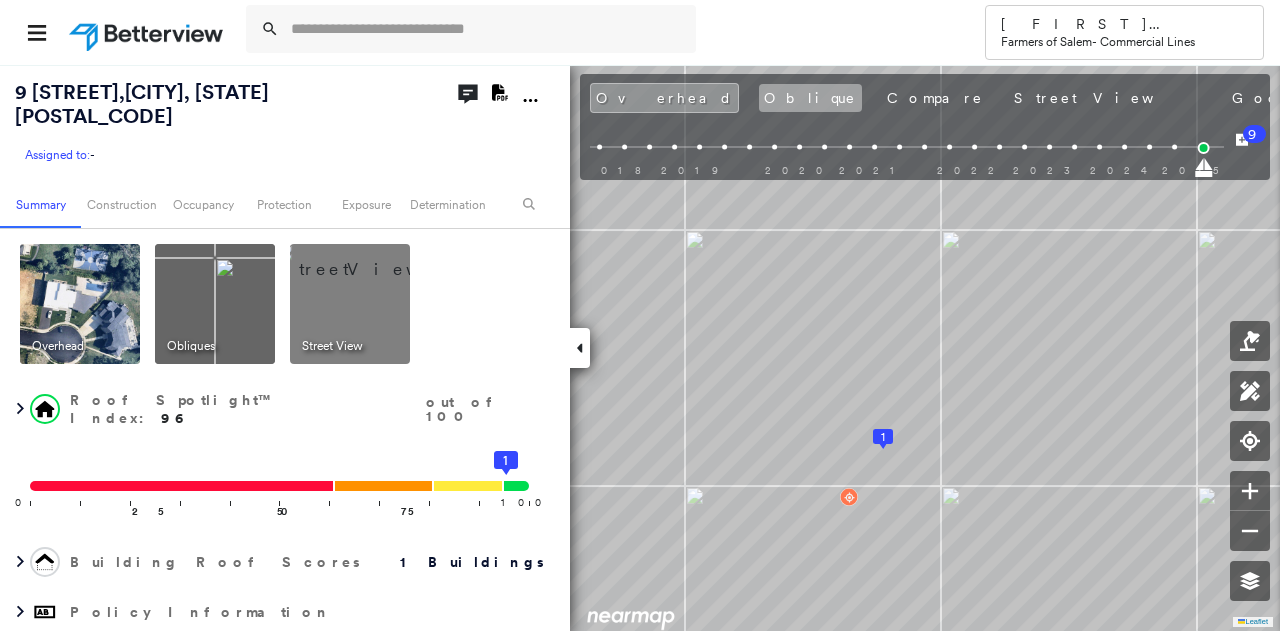 click on "Oblique" at bounding box center (810, 98) 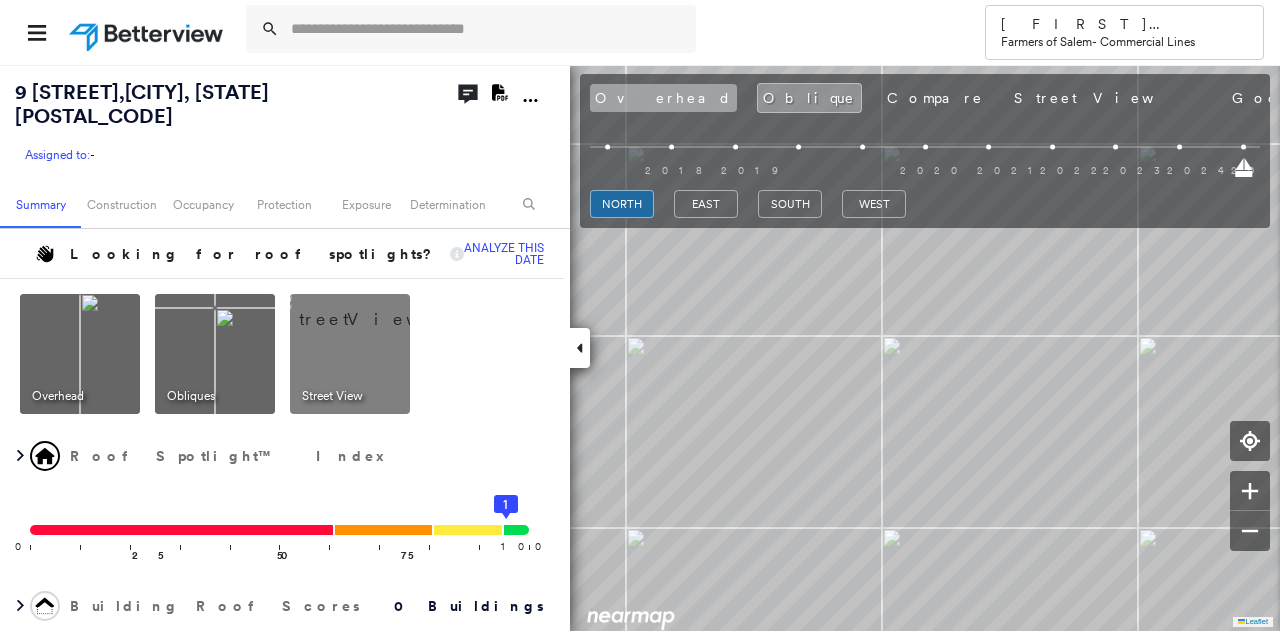 drag, startPoint x: 631, startPoint y: 103, endPoint x: 624, endPoint y: 87, distance: 17.464249 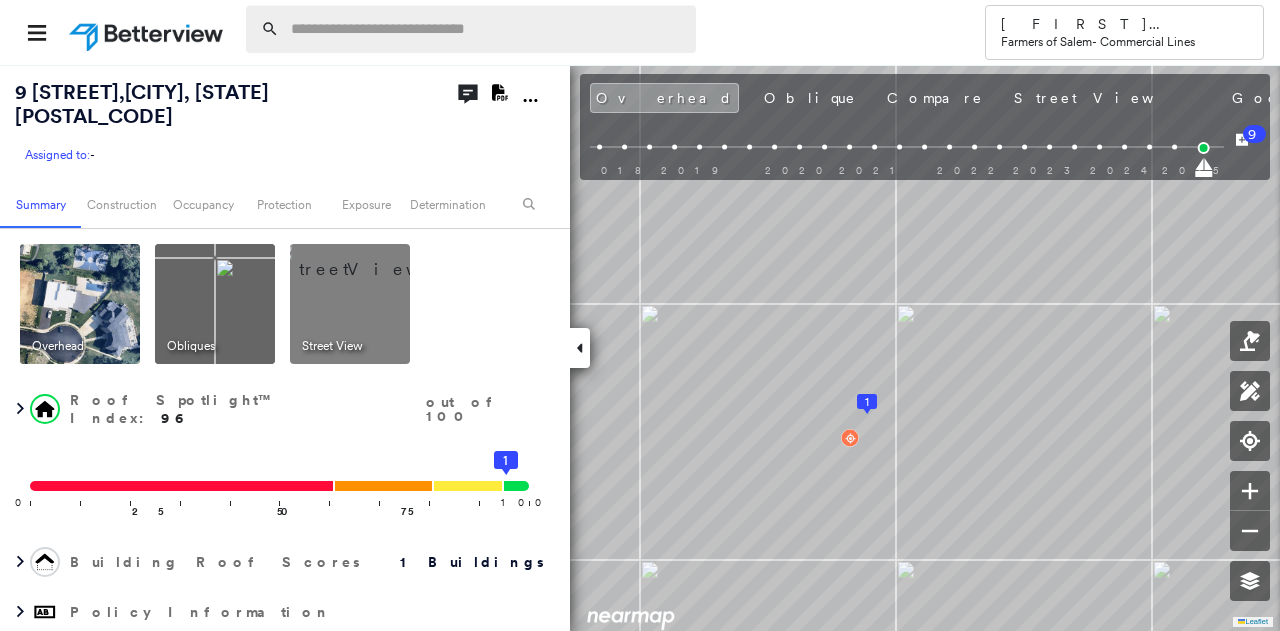 click at bounding box center [487, 29] 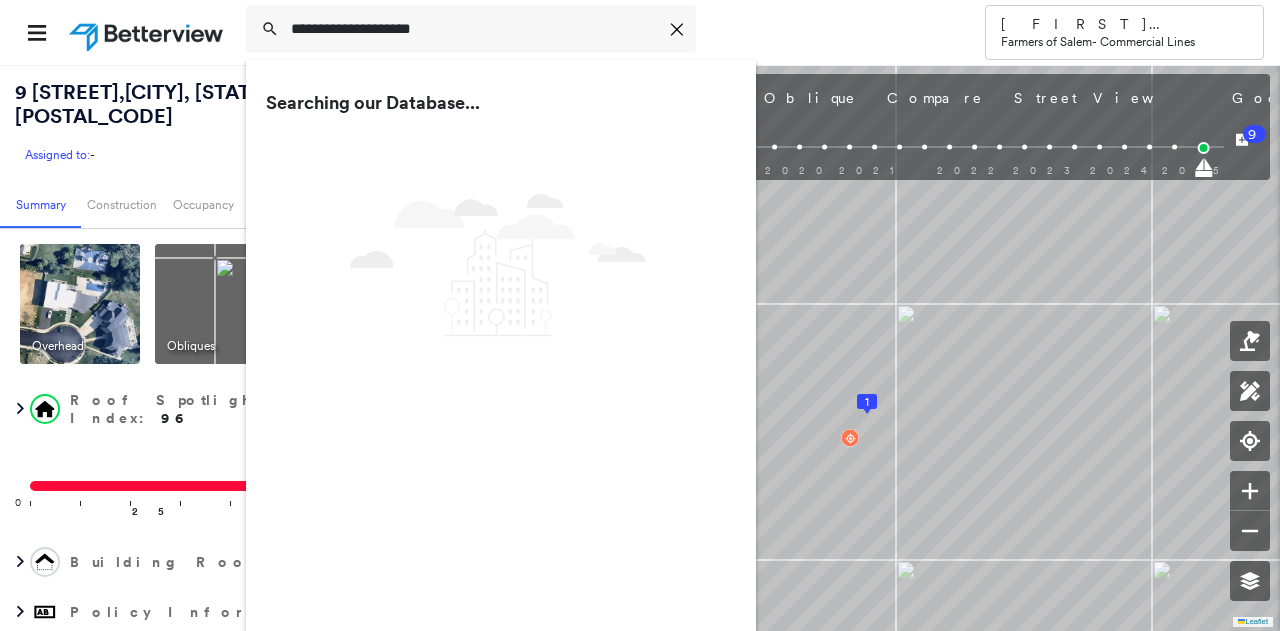 type on "**********" 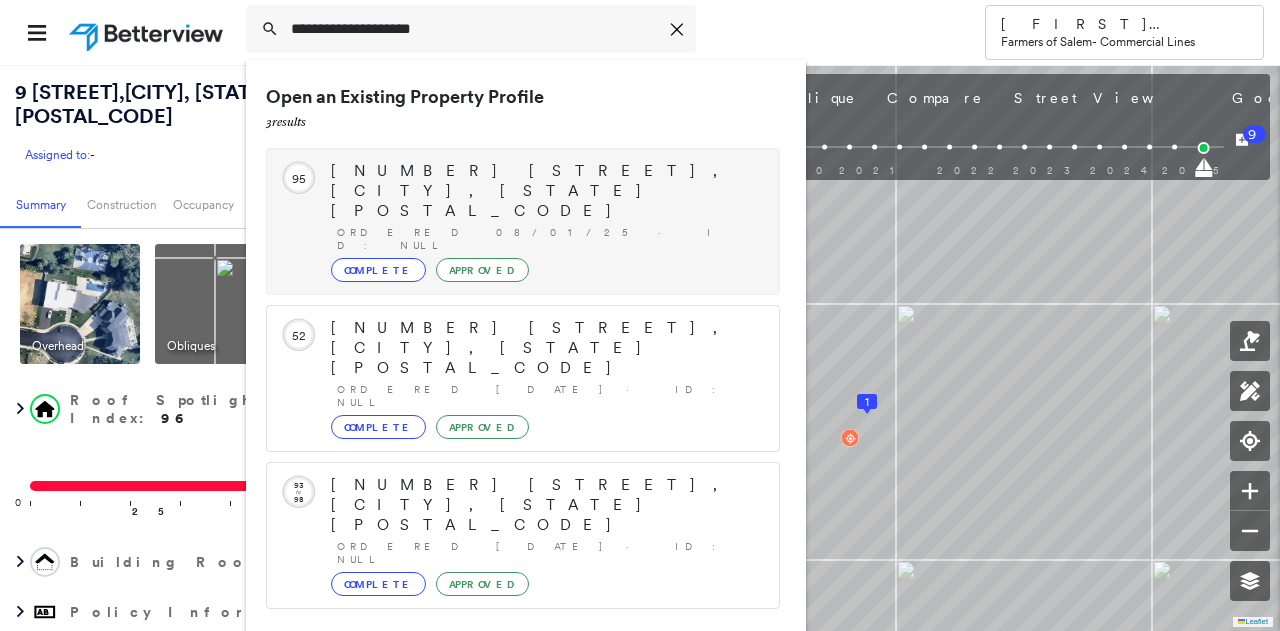 click on "[NUMBER] [STREET], [CITY], [STATE] [POSTAL_CODE]" at bounding box center (545, 191) 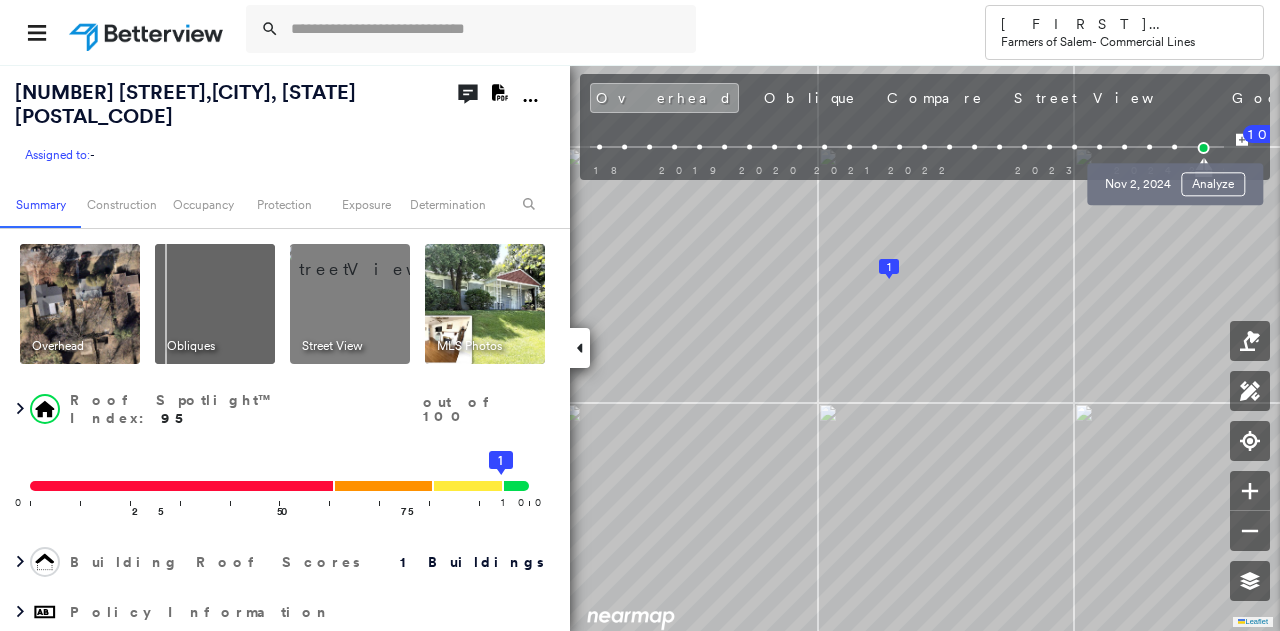click at bounding box center (1174, 147) 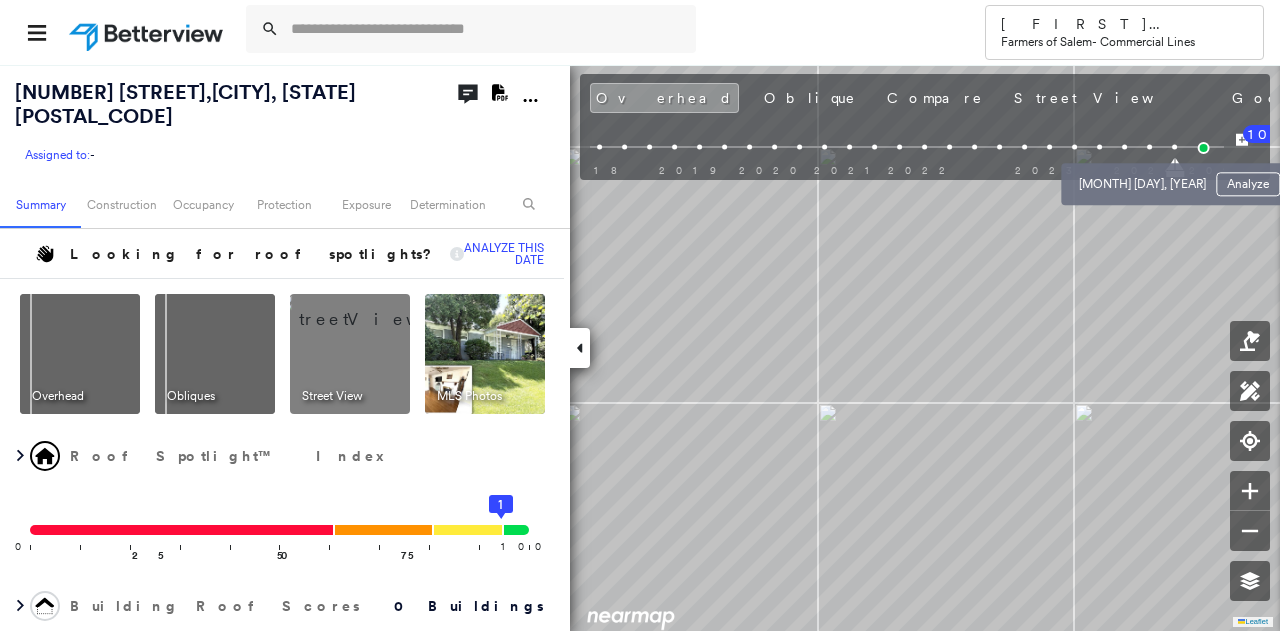 click at bounding box center (1149, 147) 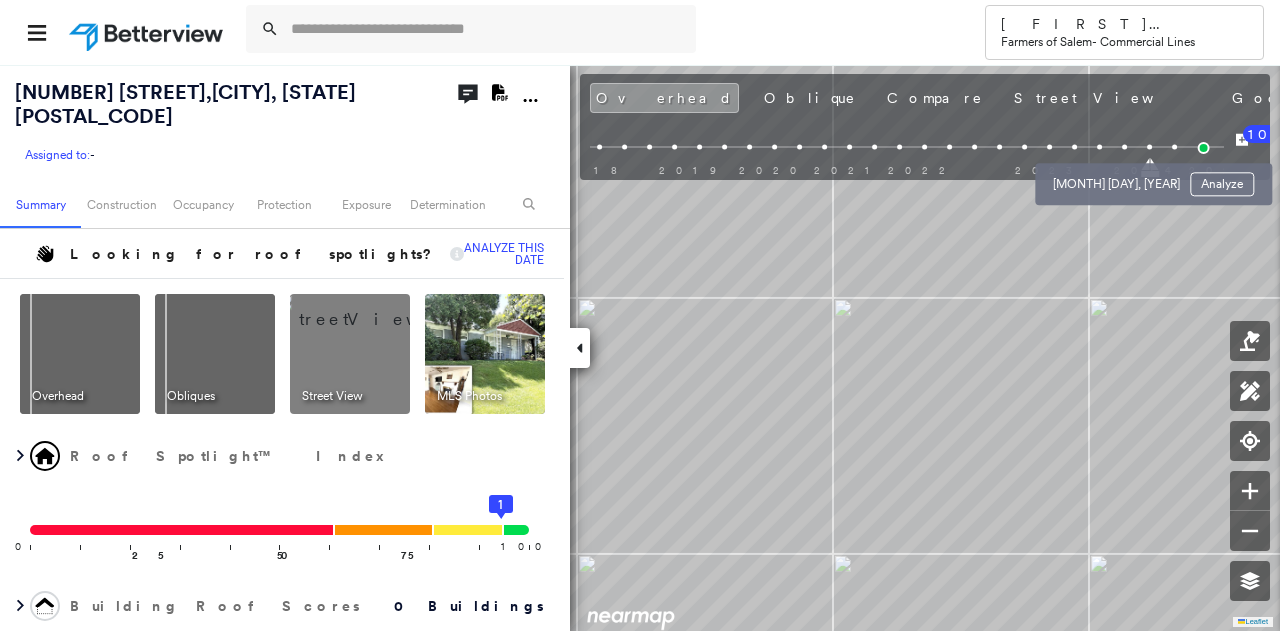 click at bounding box center (1124, 147) 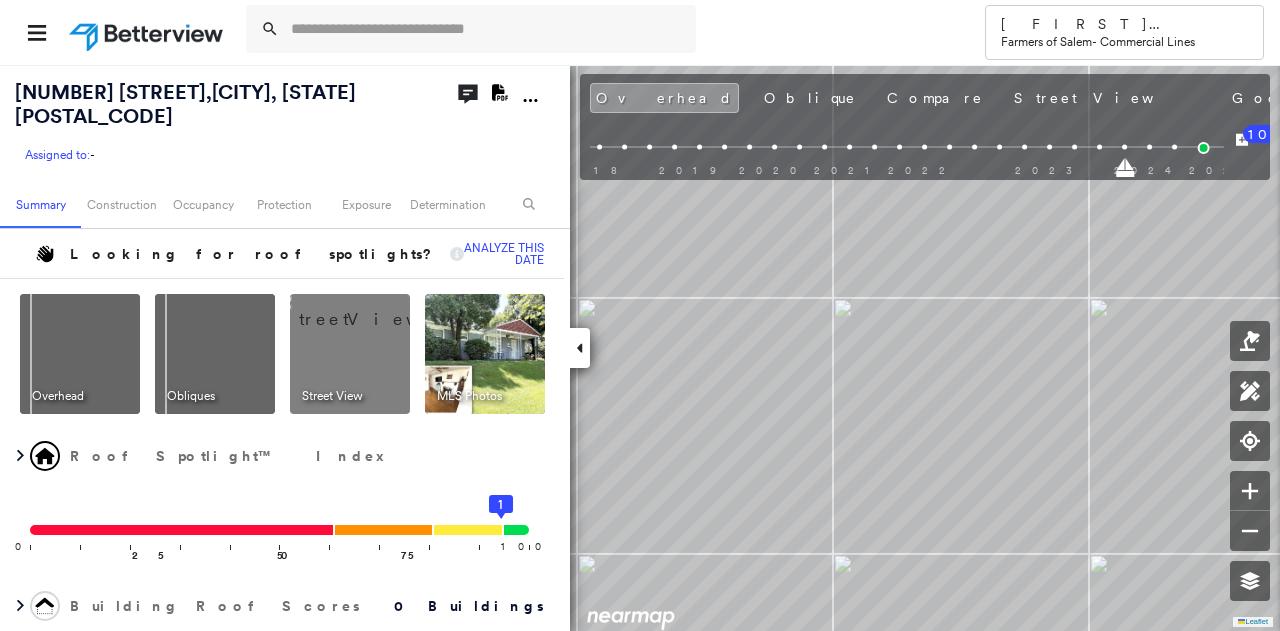 click on "2015 2017 2018 2019 2020 2021 2022 2023 2024 2025" at bounding box center (907, 150) 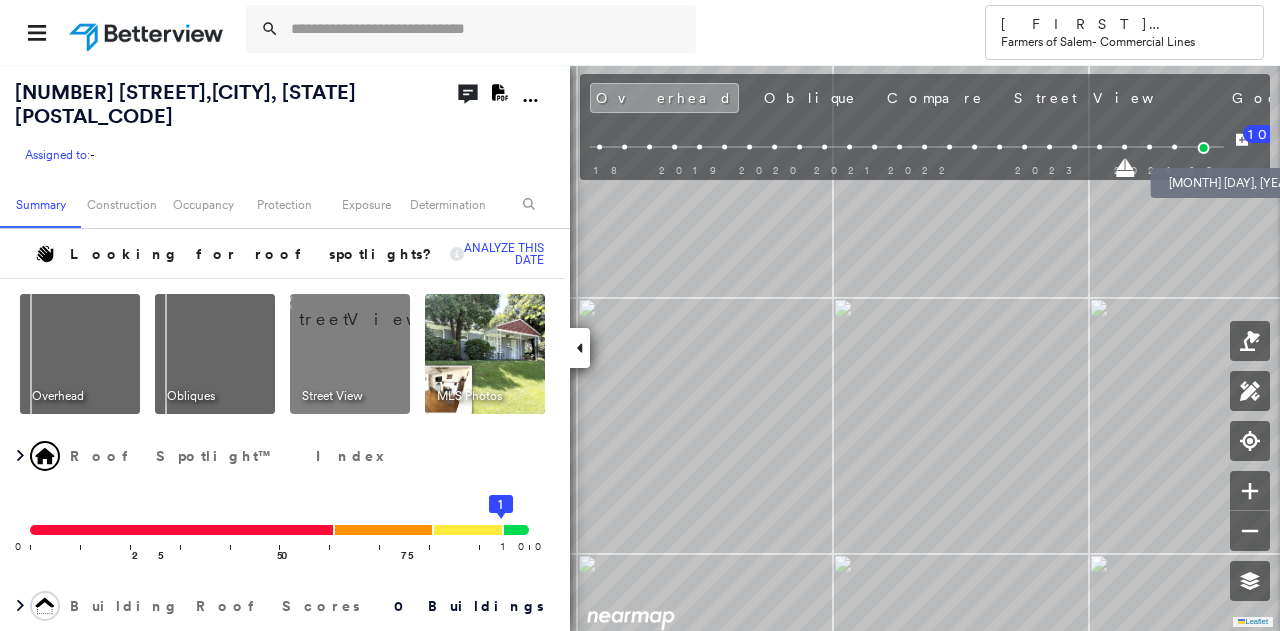 click at bounding box center (1203, 148) 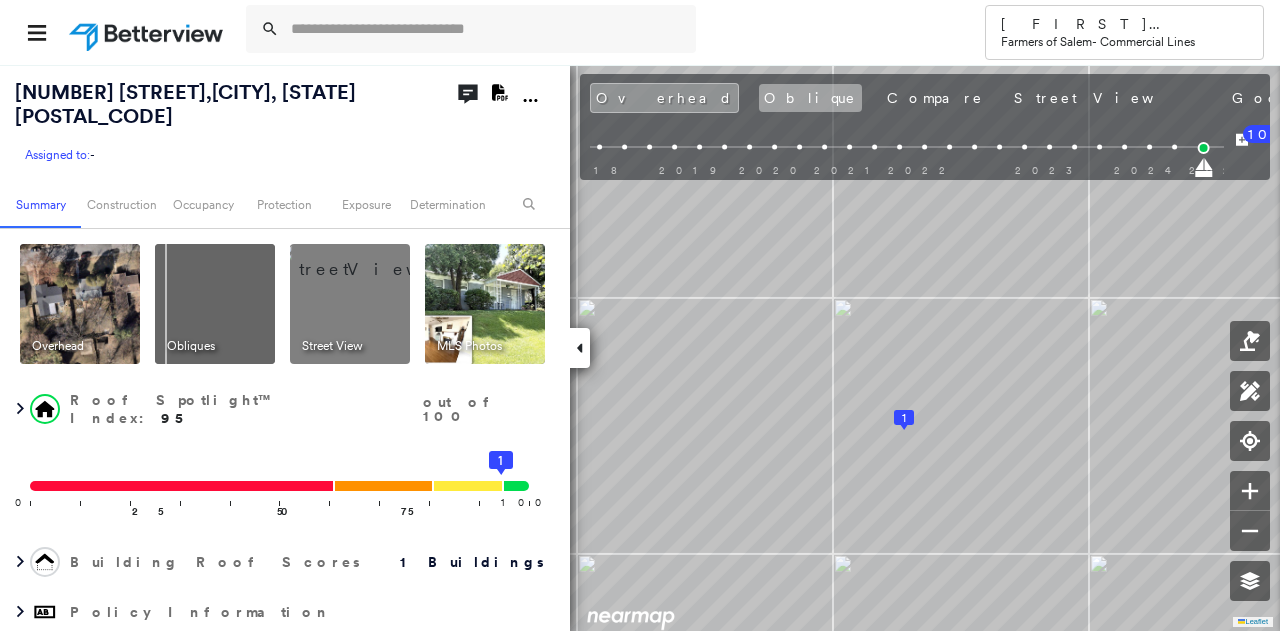 click on "Oblique" at bounding box center (810, 98) 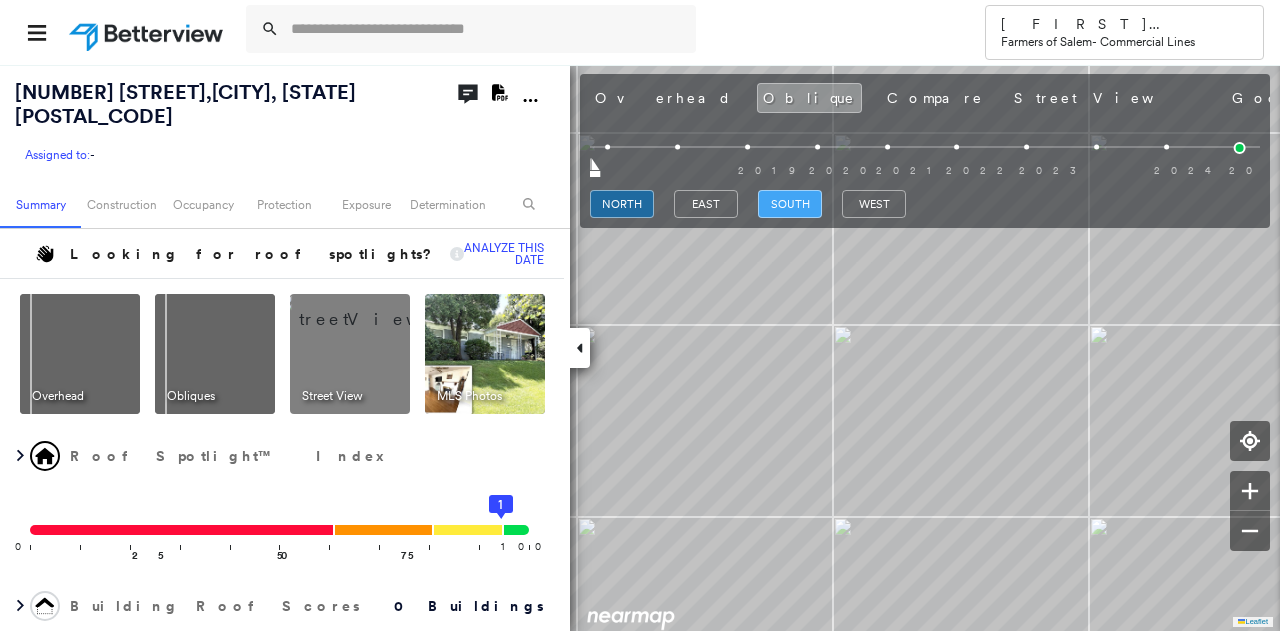 click on "south" at bounding box center (790, 204) 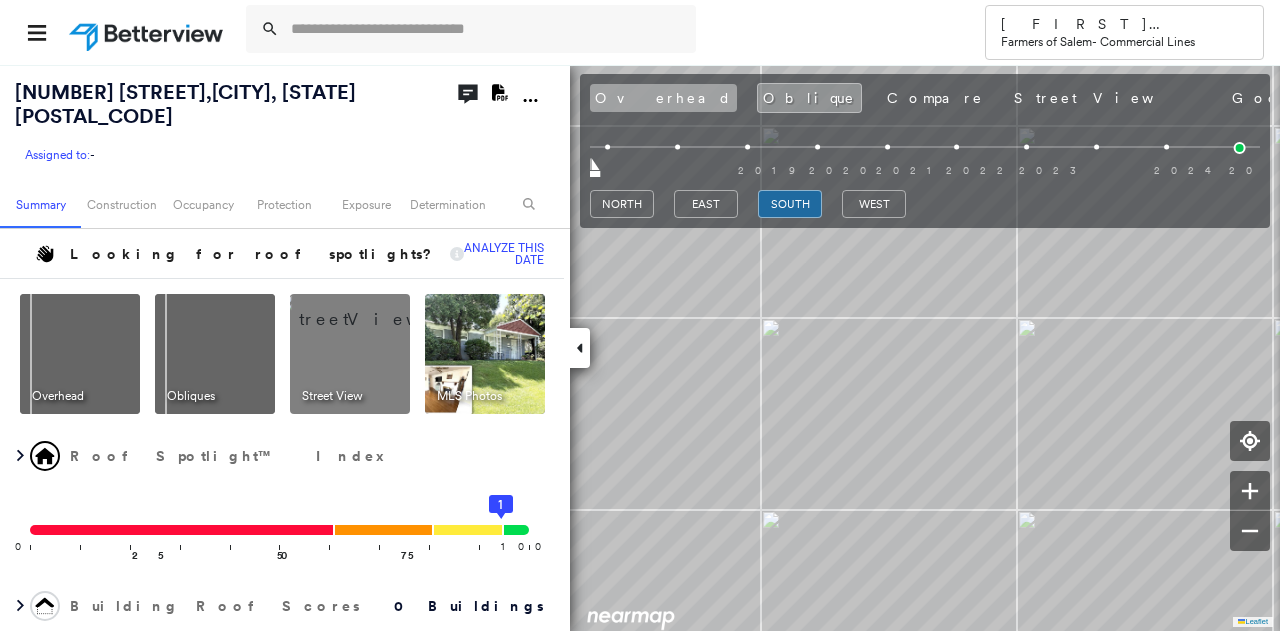 click on "Overhead" at bounding box center (663, 98) 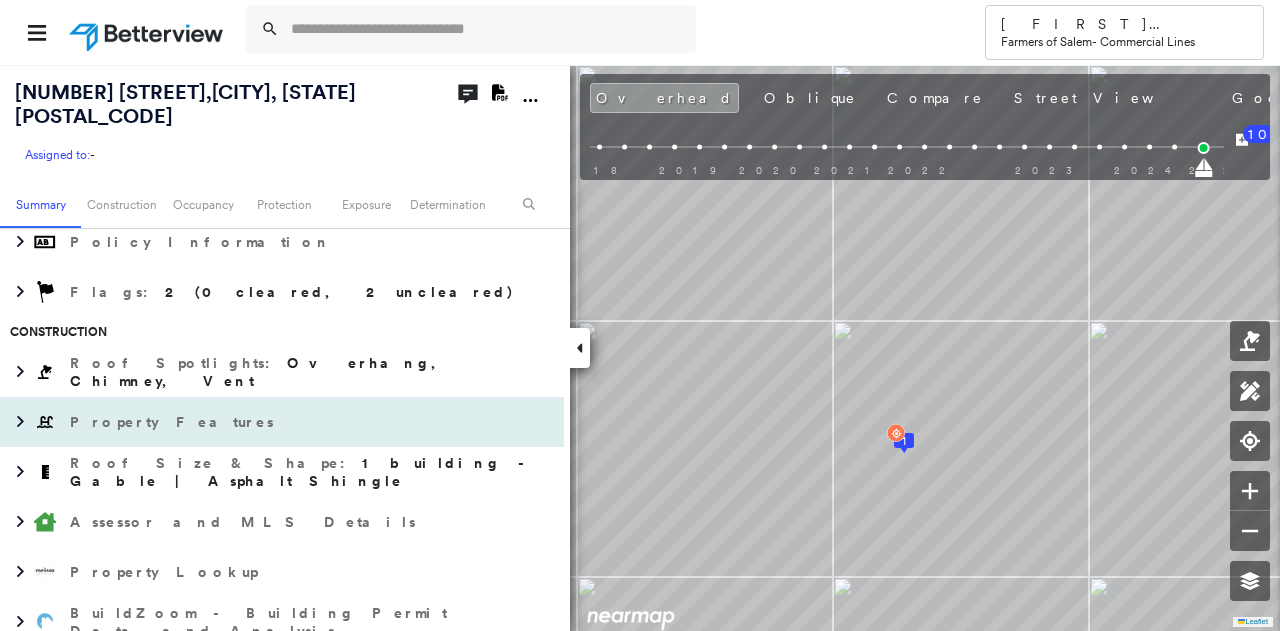 scroll, scrollTop: 371, scrollLeft: 0, axis: vertical 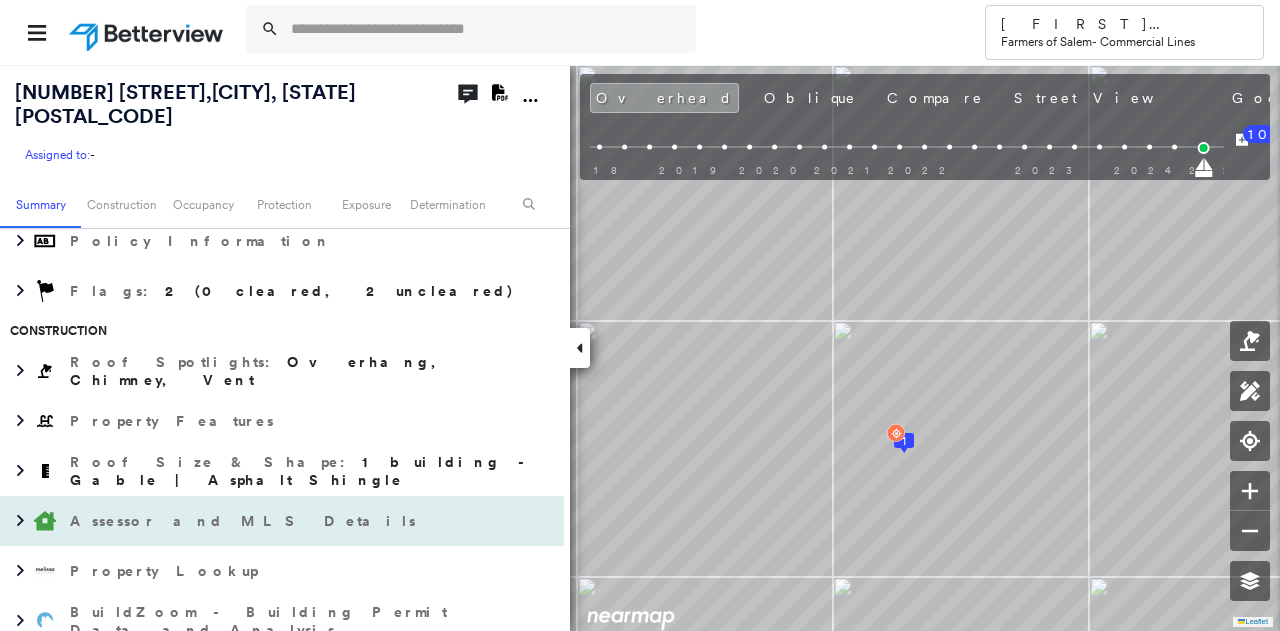 click on "Assessor and MLS Details" at bounding box center (245, 521) 